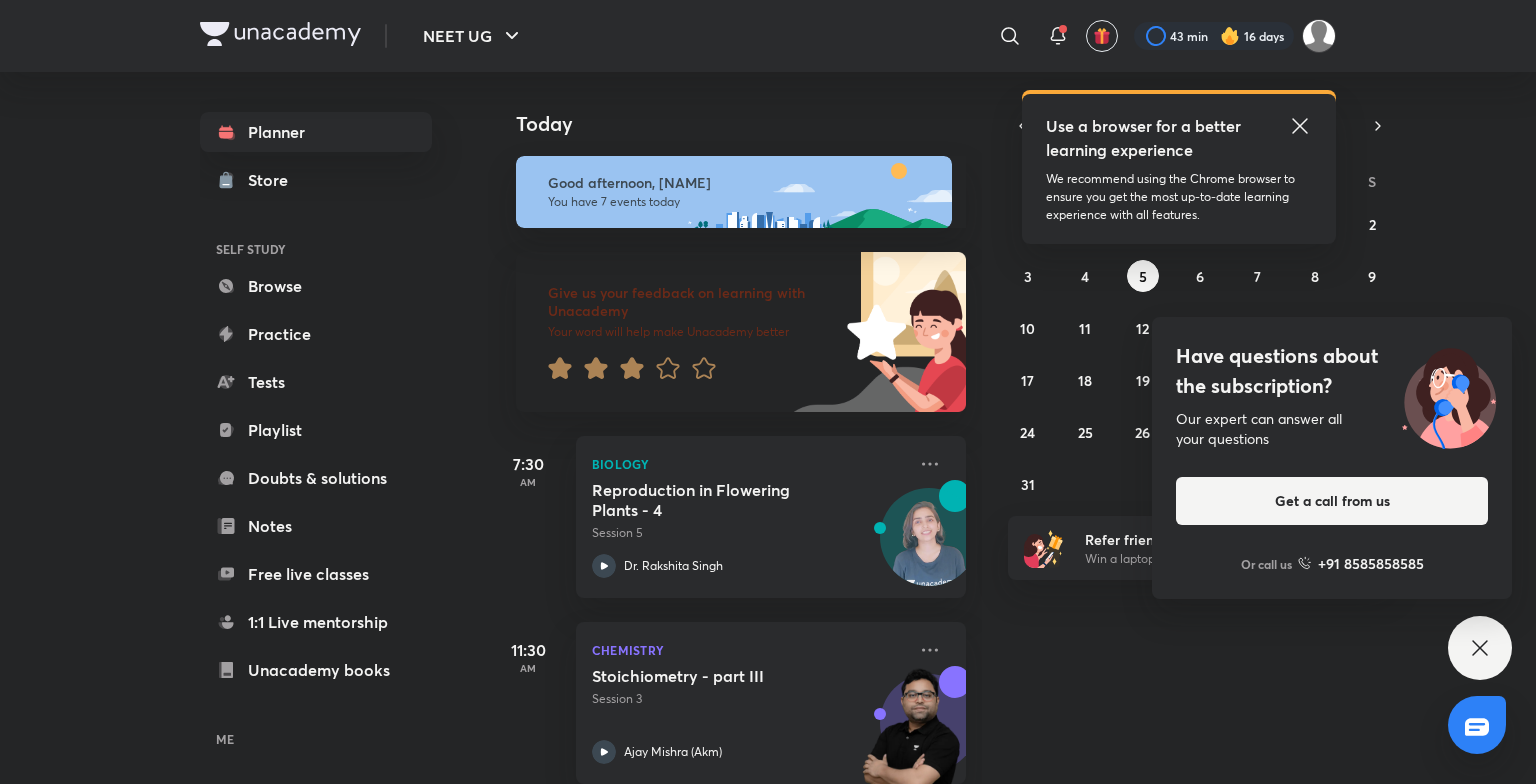 scroll, scrollTop: 0, scrollLeft: 0, axis: both 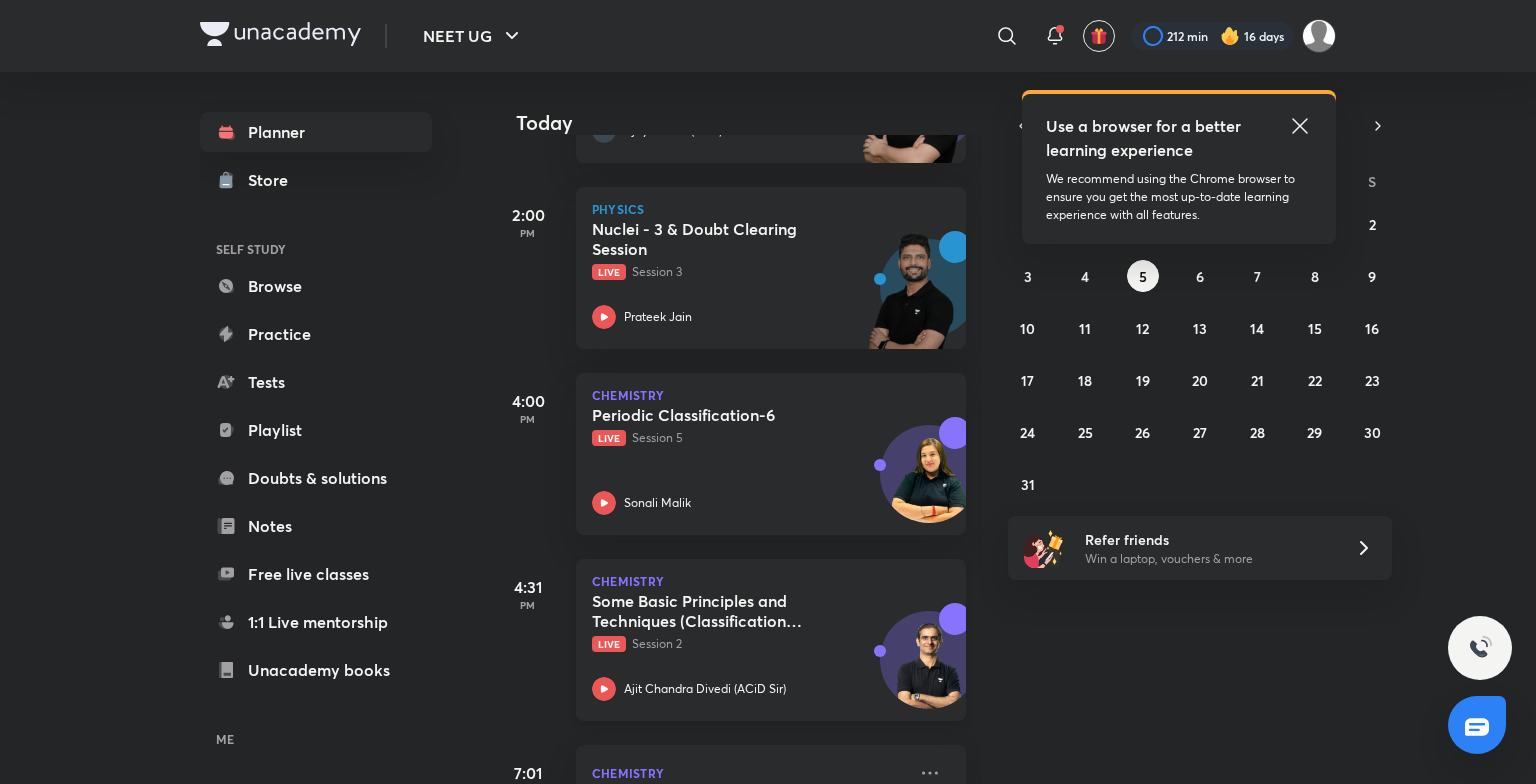 click on "Some Basic Principles and Techniques (Classification and Nomenclature) - 2" at bounding box center (716, 611) 